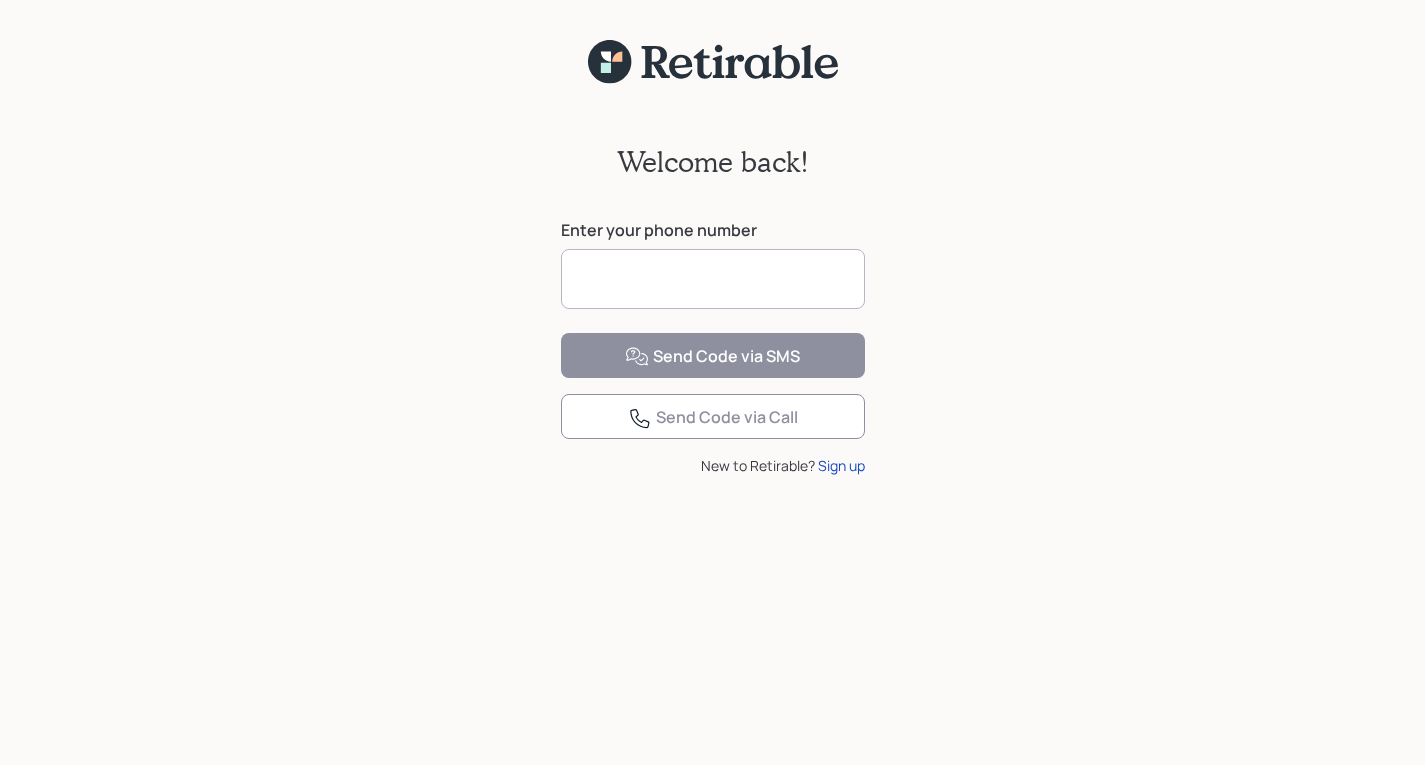 scroll, scrollTop: 0, scrollLeft: 0, axis: both 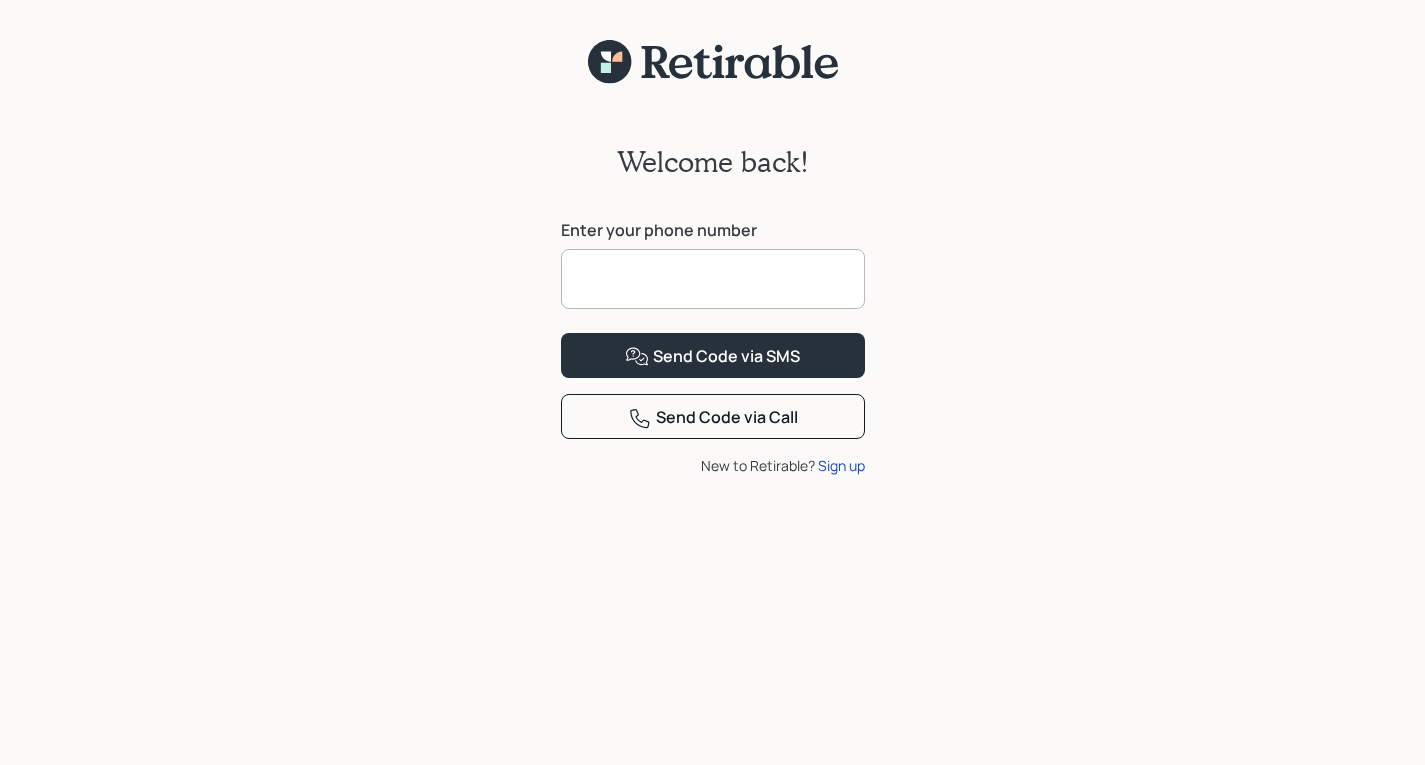 click at bounding box center [713, 279] 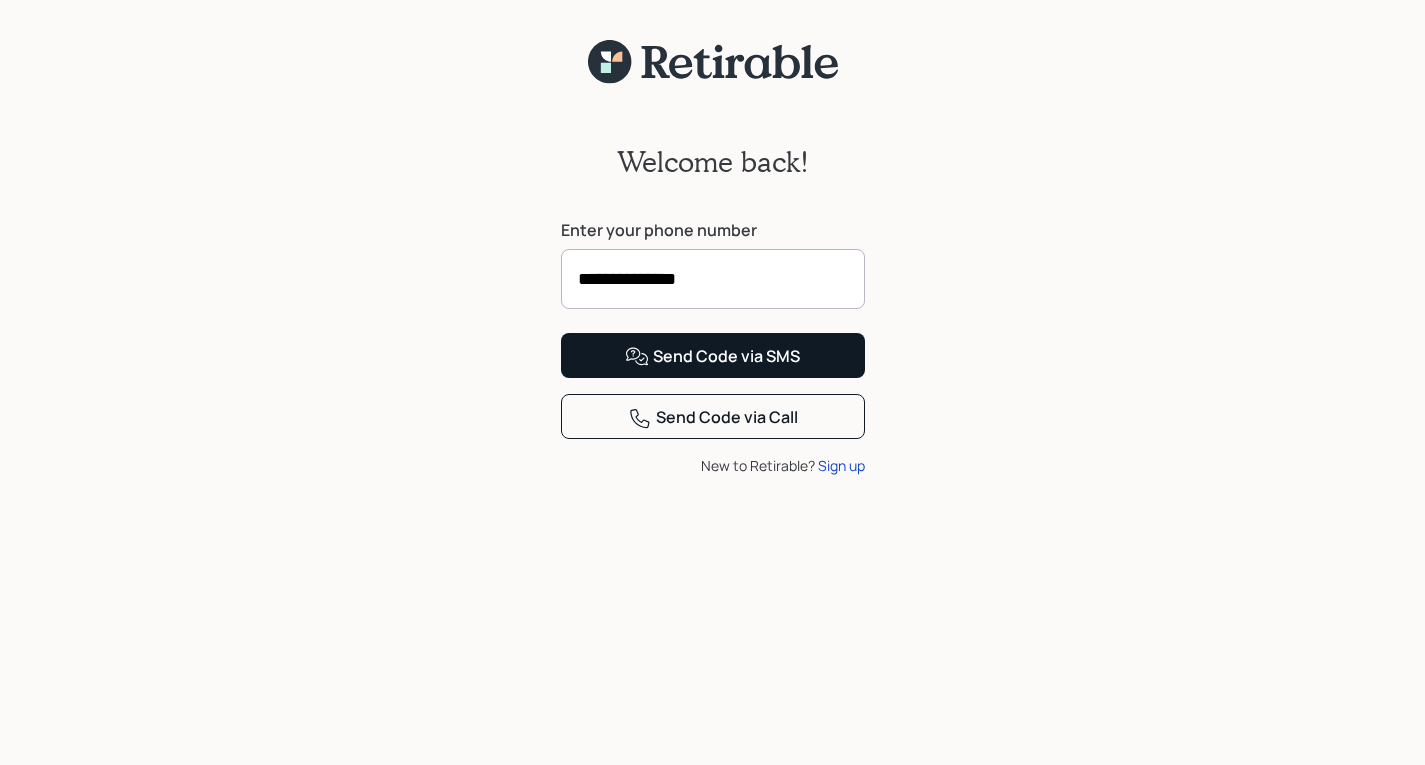 type on "**********" 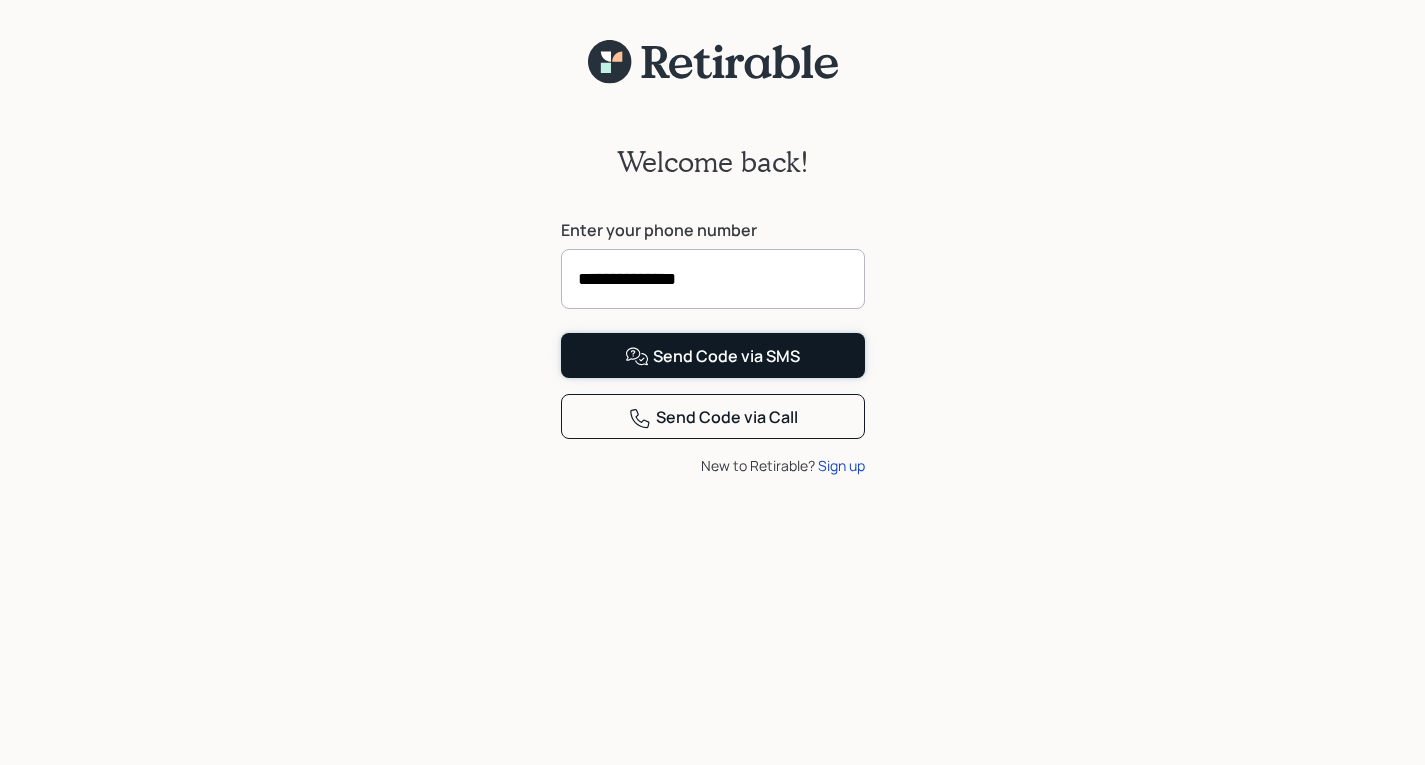 click on "Send Code via SMS" at bounding box center [712, 357] 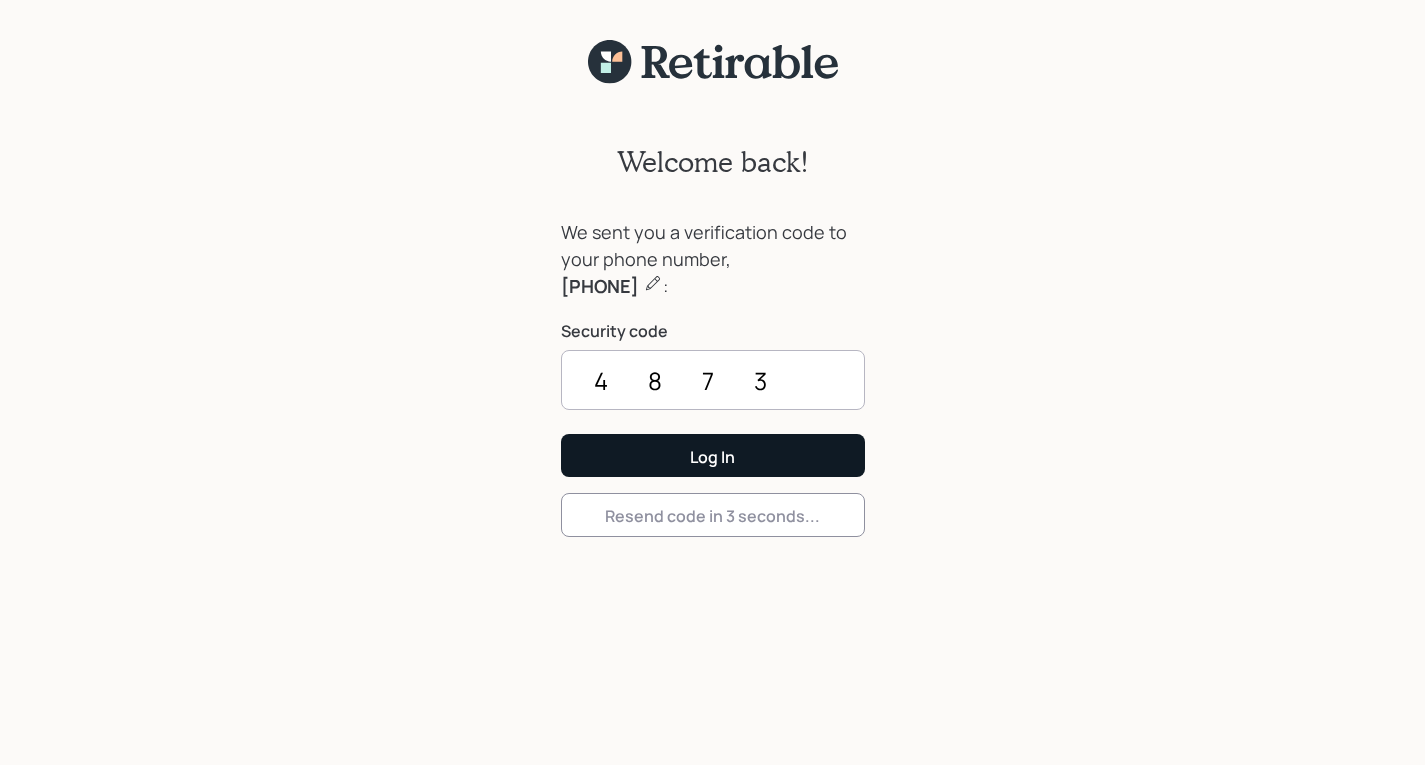 type on "4873" 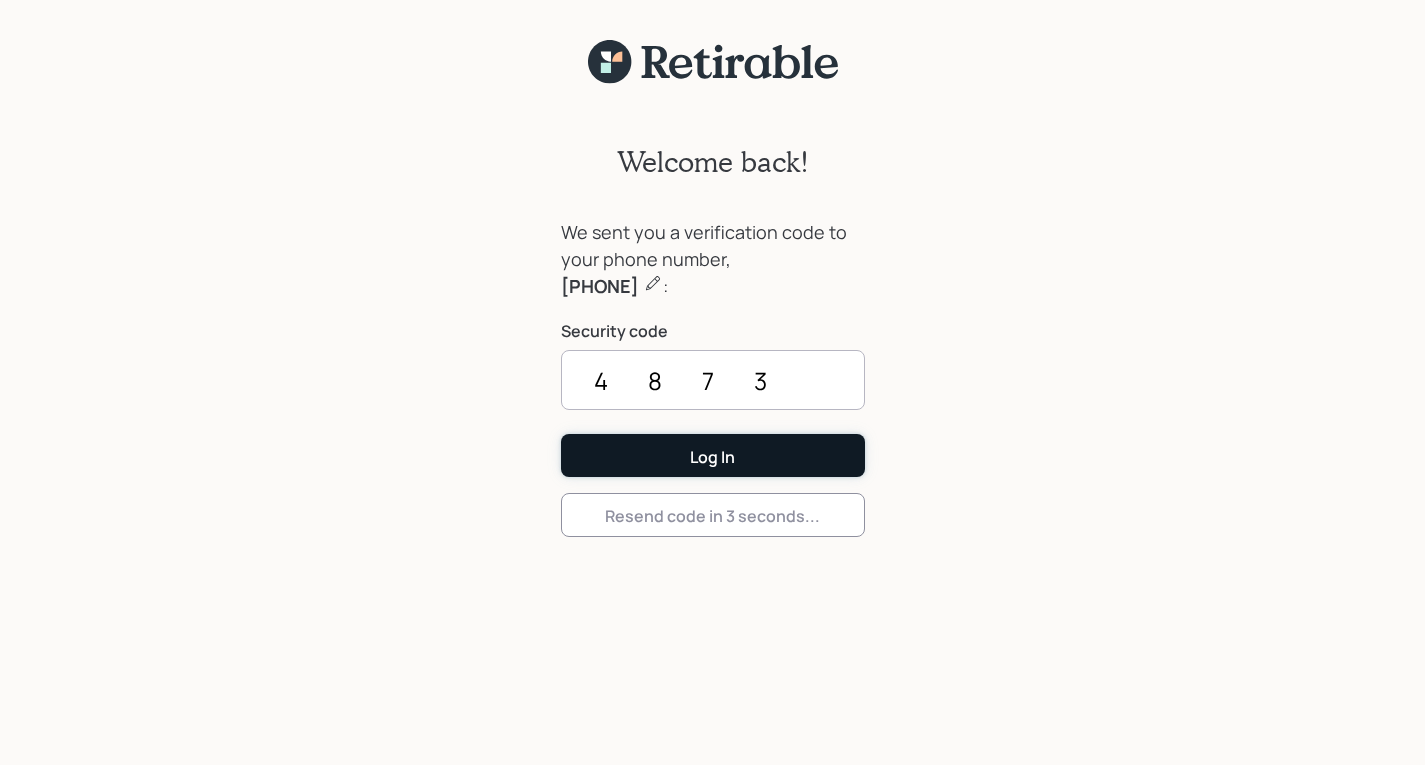 click on "Log In" at bounding box center [712, 457] 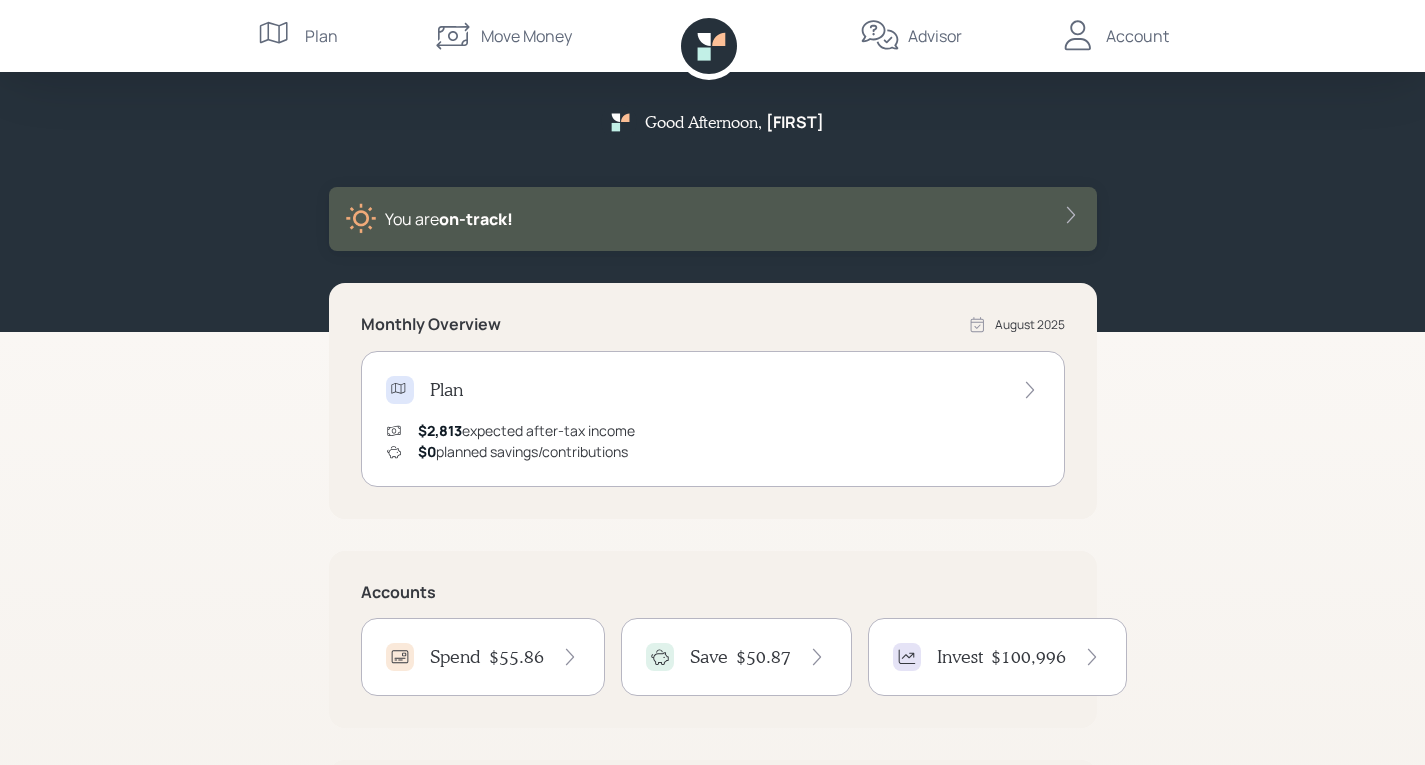click on "$55.86" at bounding box center [534, 657] 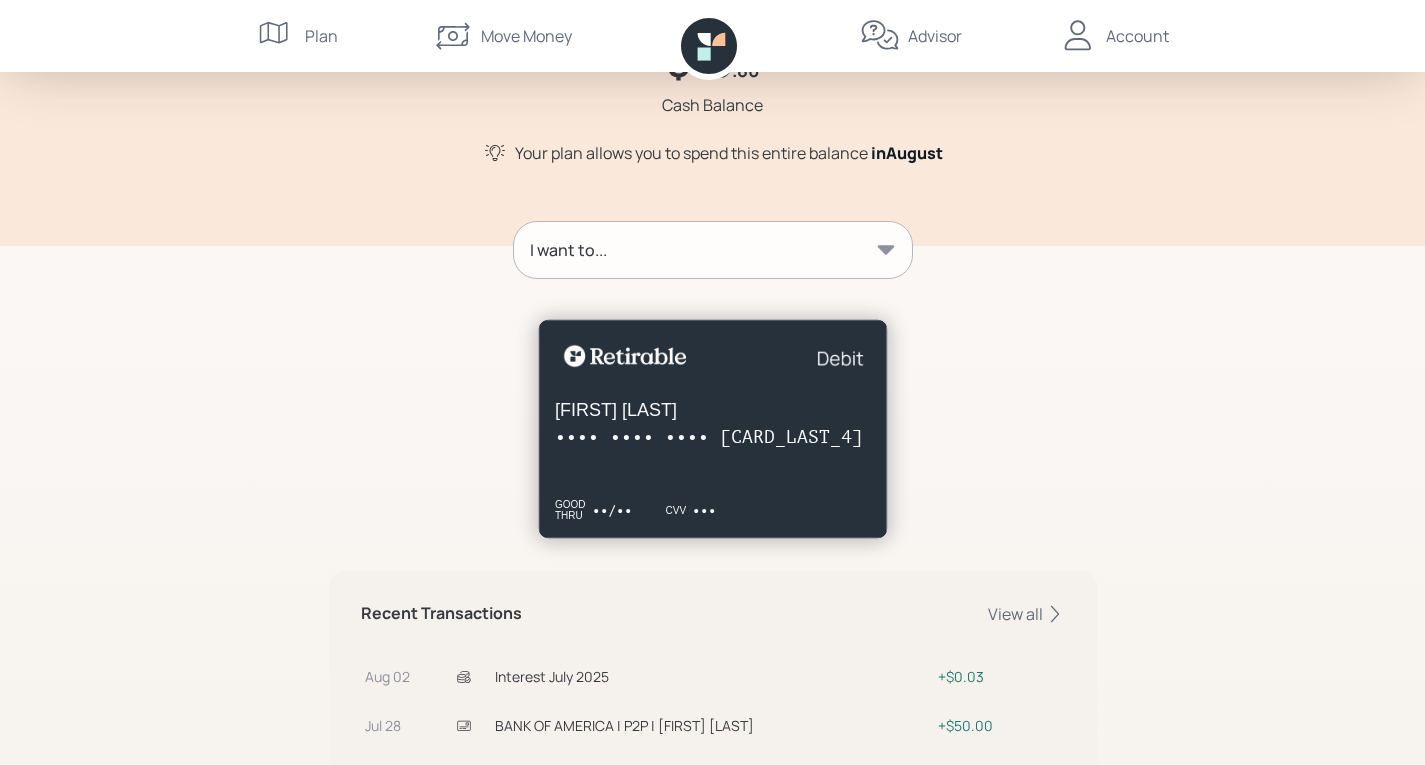 scroll, scrollTop: 0, scrollLeft: 0, axis: both 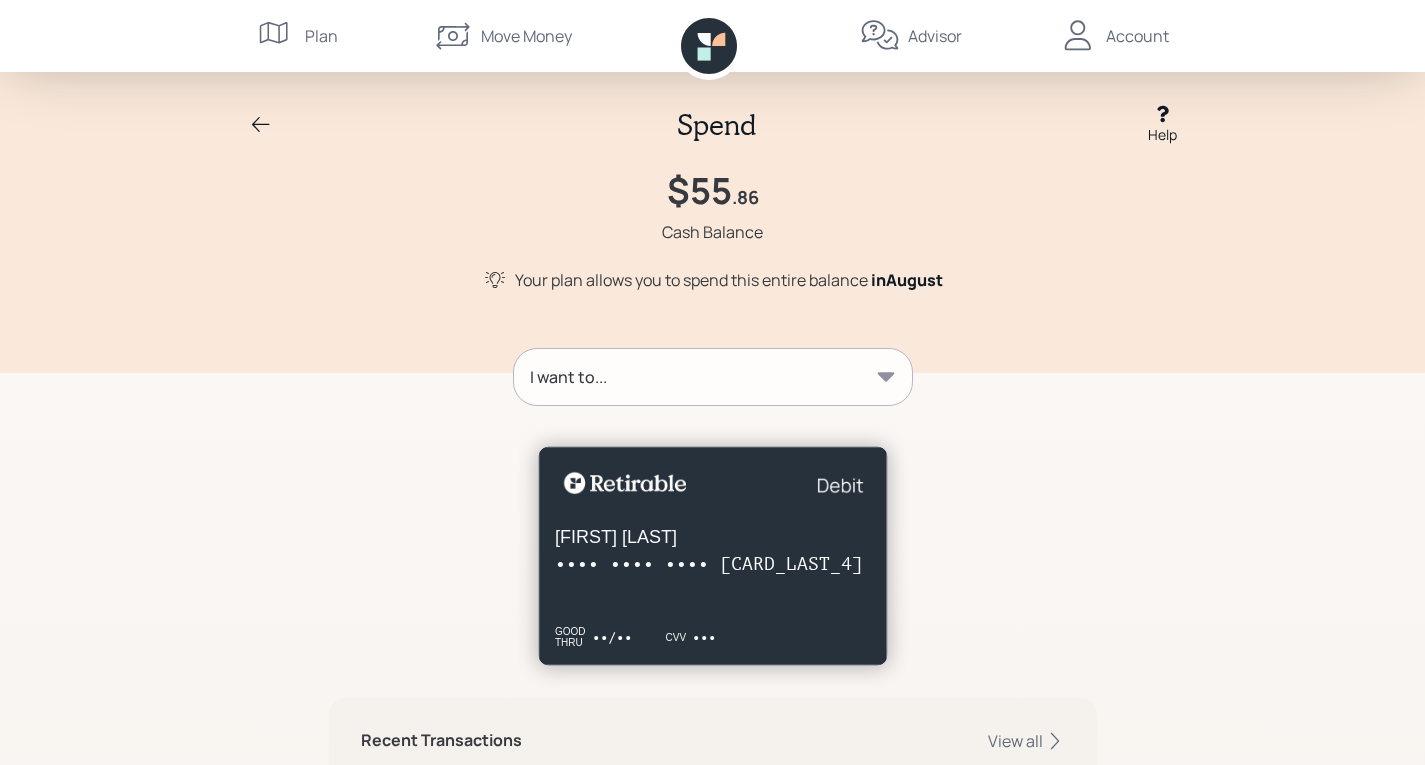 click 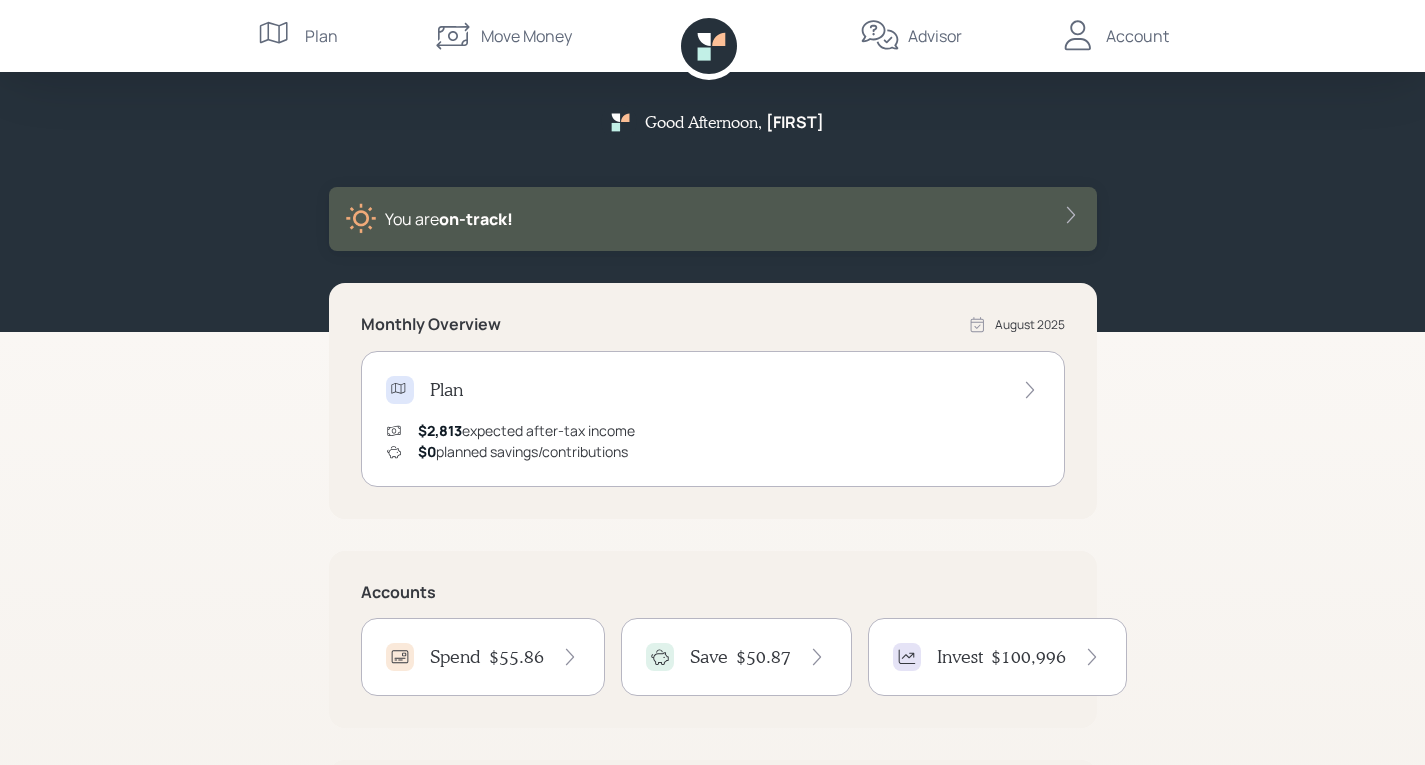 click 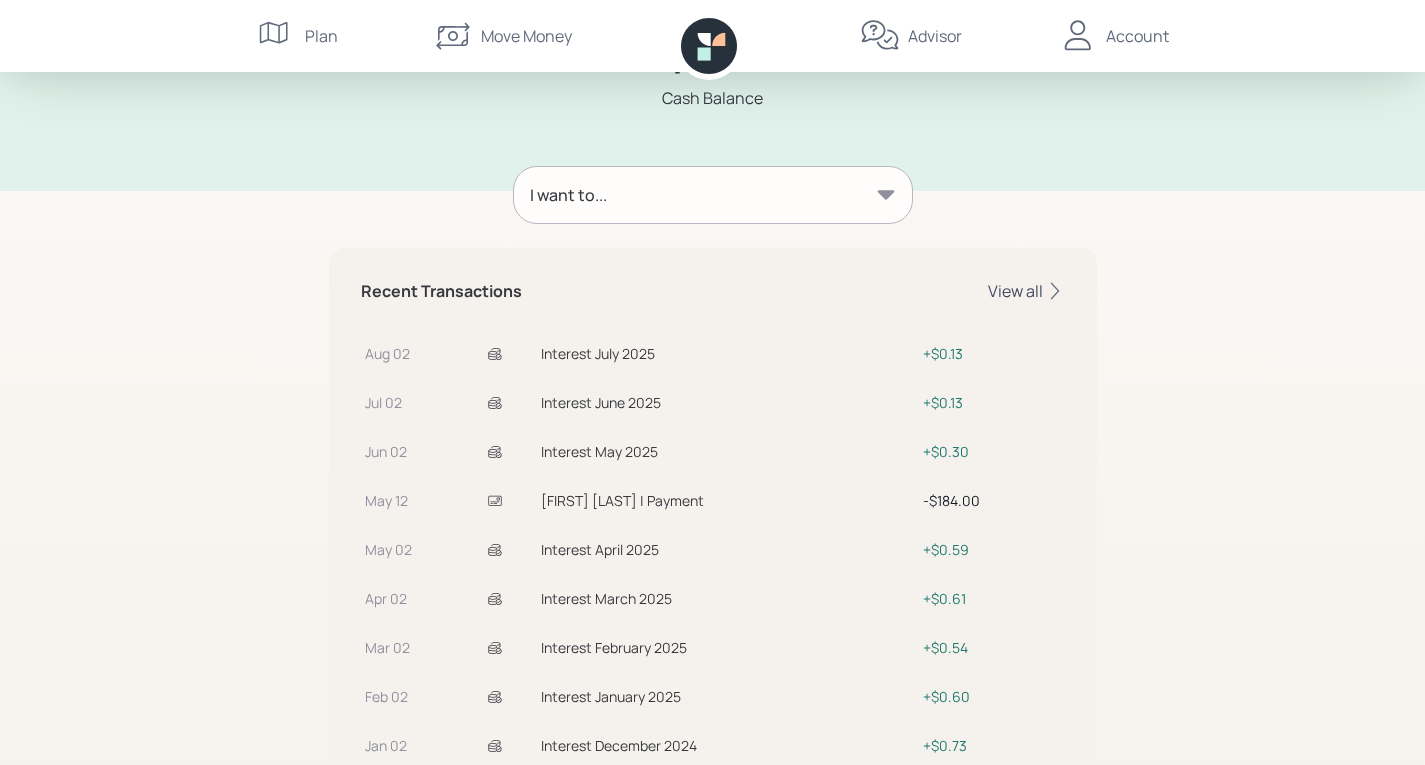 scroll, scrollTop: 0, scrollLeft: 0, axis: both 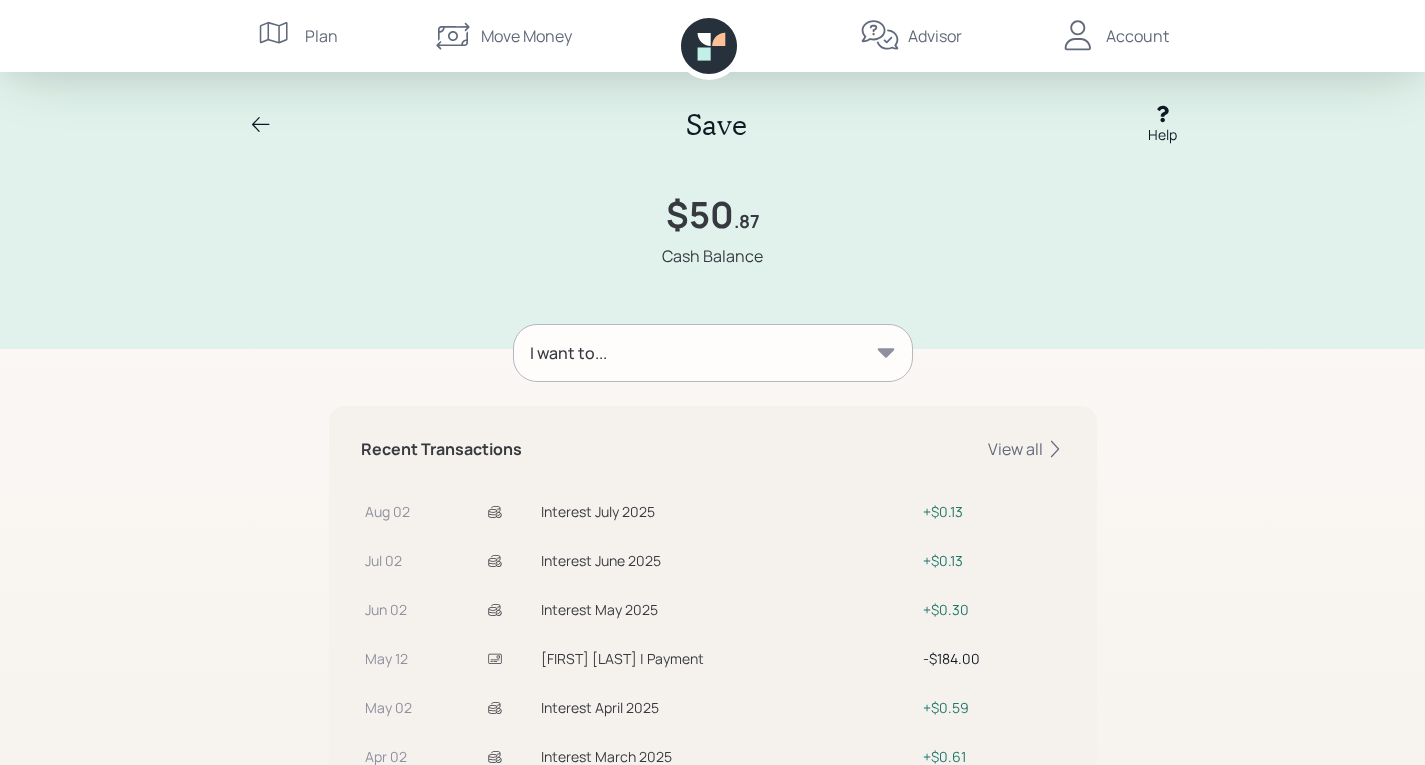 click 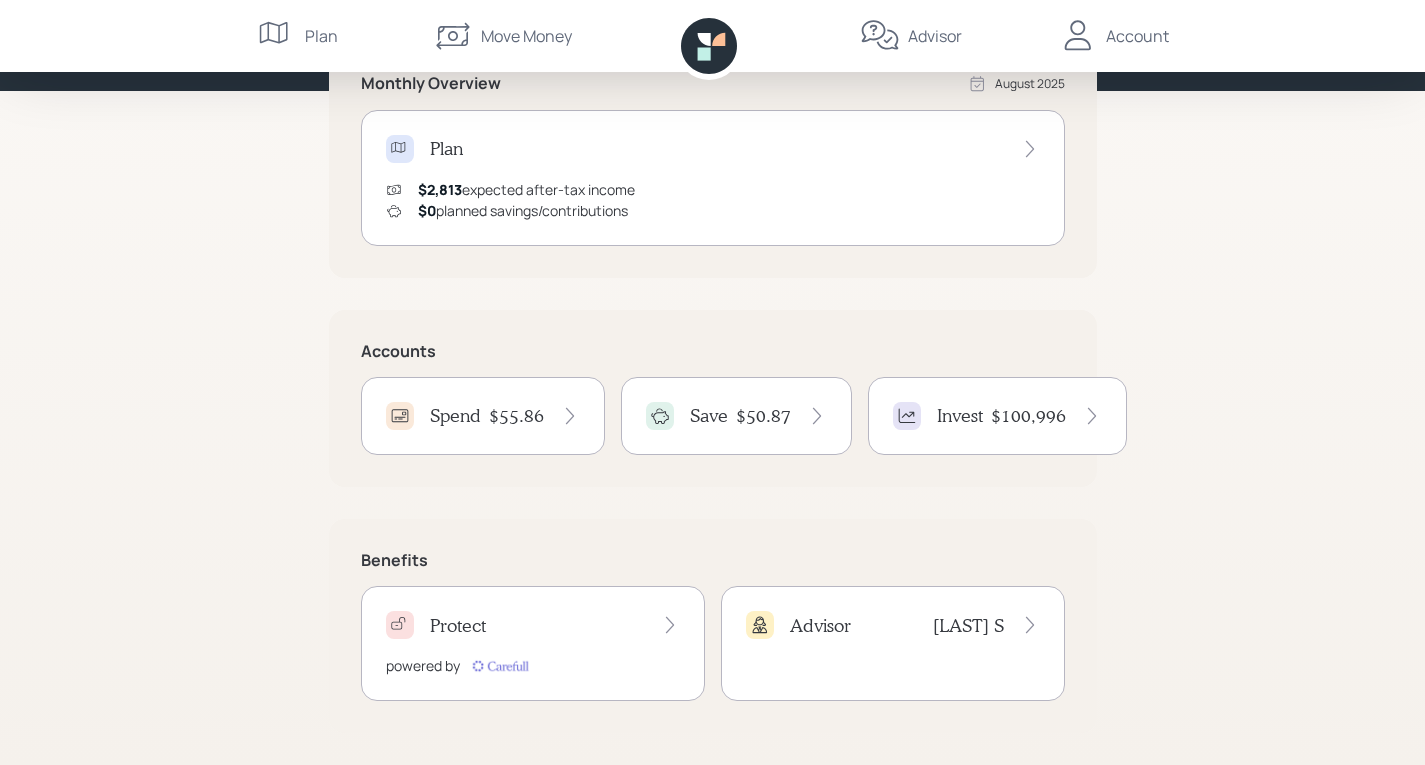 scroll, scrollTop: 0, scrollLeft: 0, axis: both 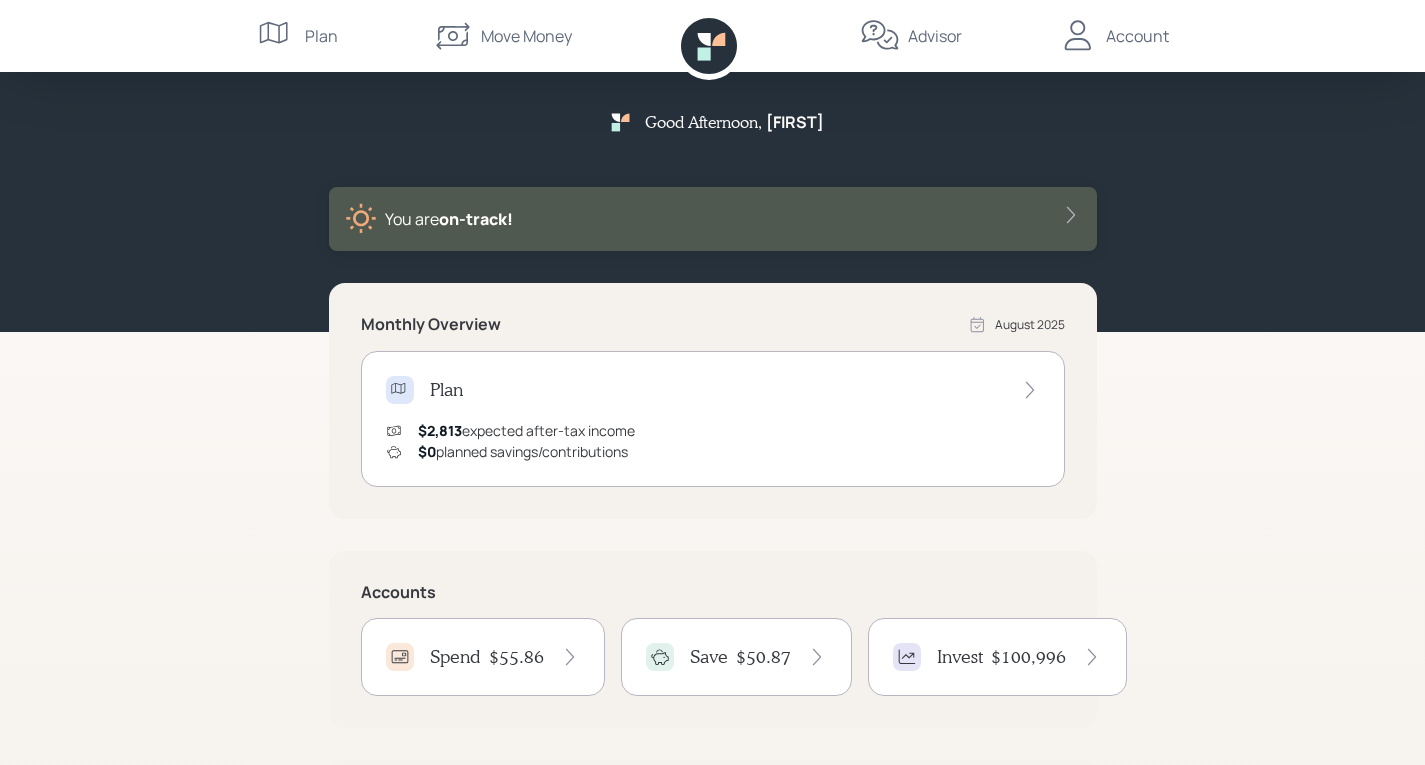 click on "Account" at bounding box center (1137, 36) 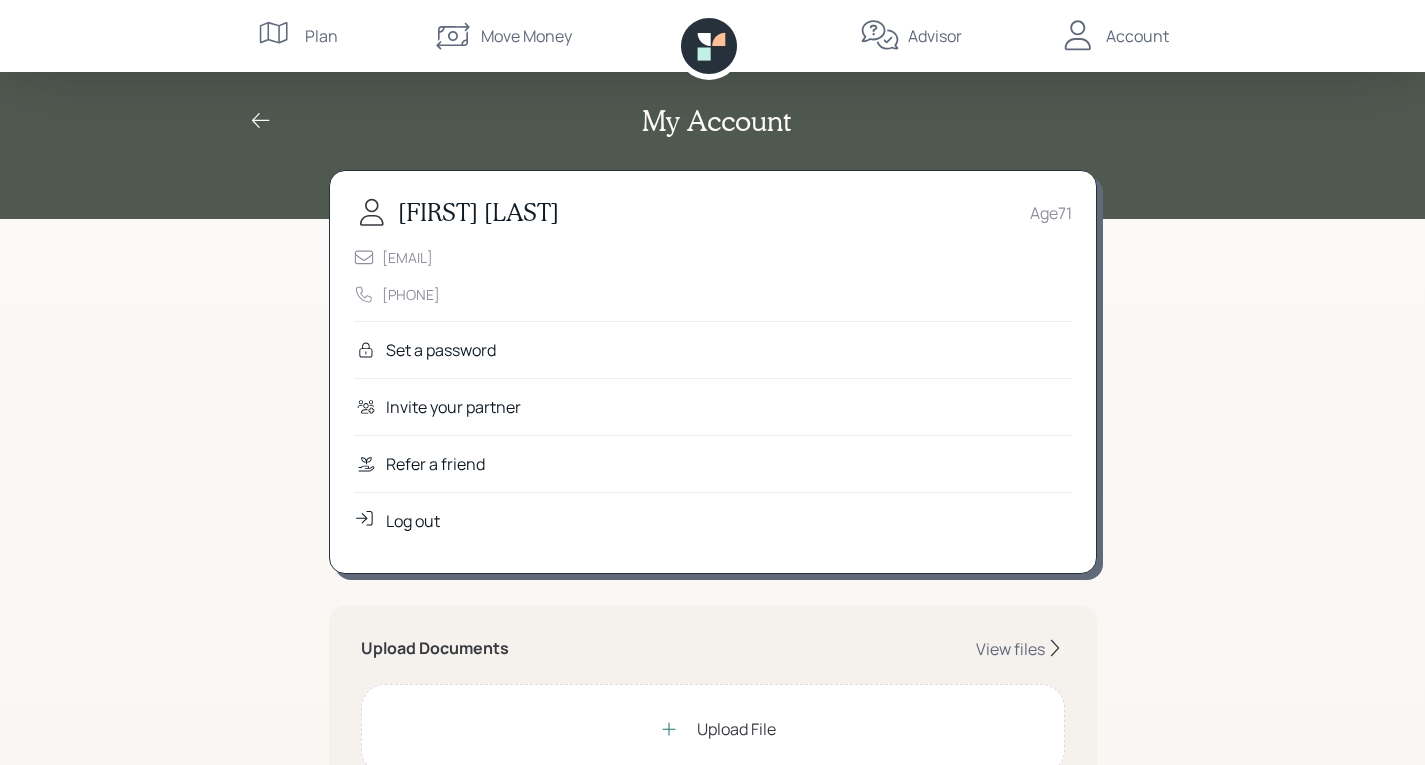click on "Log out" at bounding box center (413, 521) 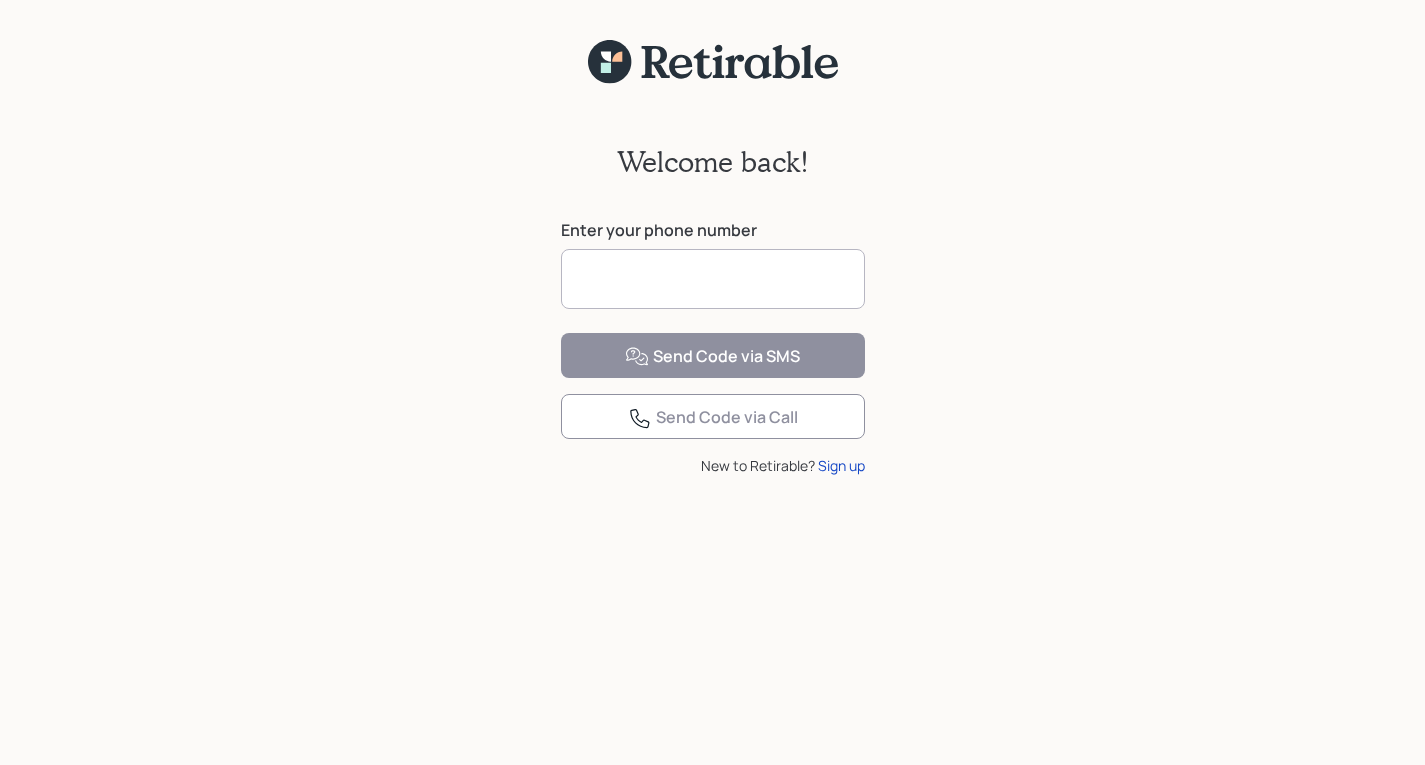 scroll, scrollTop: 0, scrollLeft: 0, axis: both 